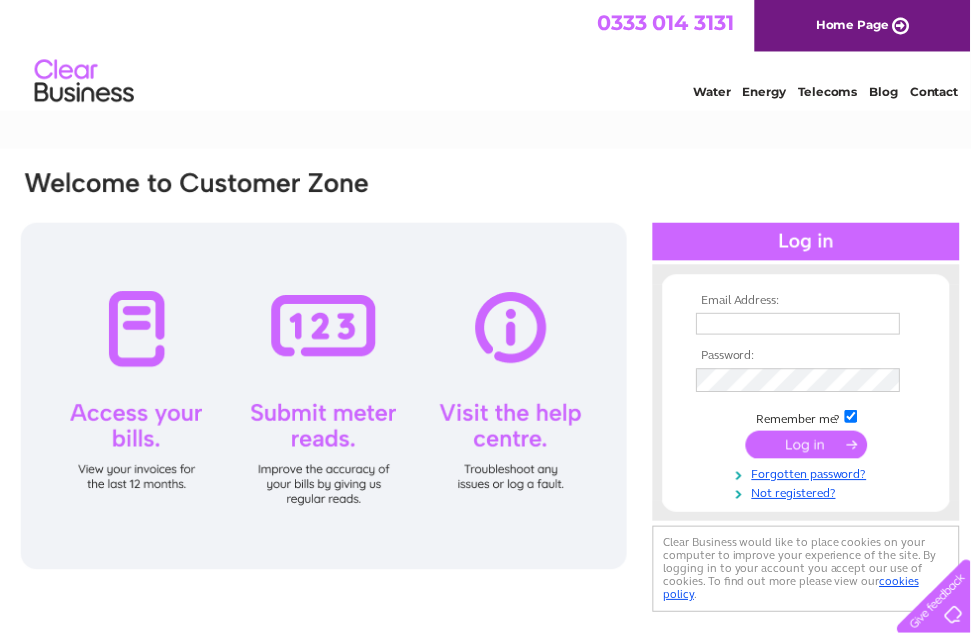 scroll, scrollTop: 0, scrollLeft: 0, axis: both 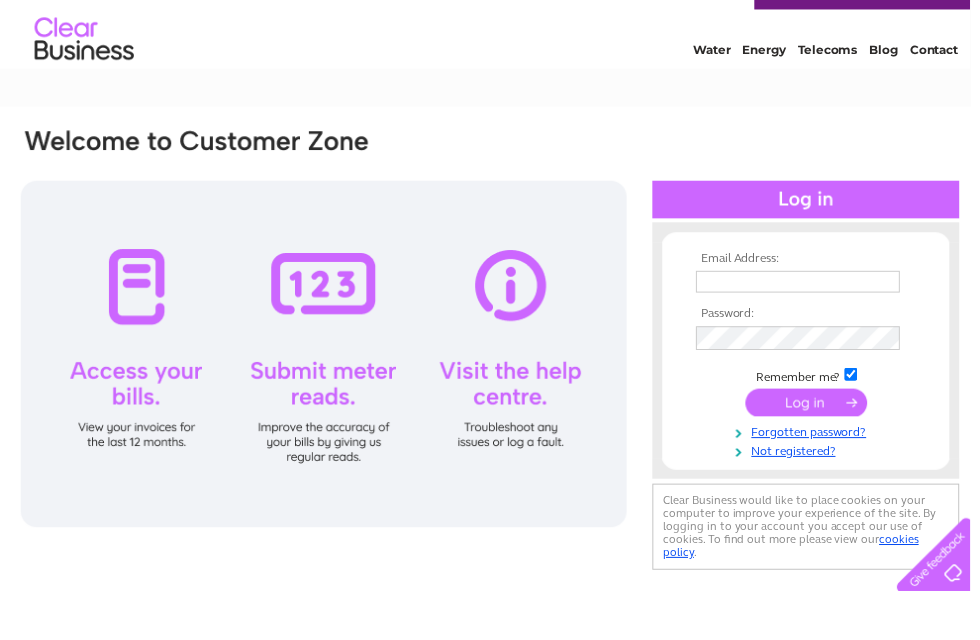 click at bounding box center (806, 327) 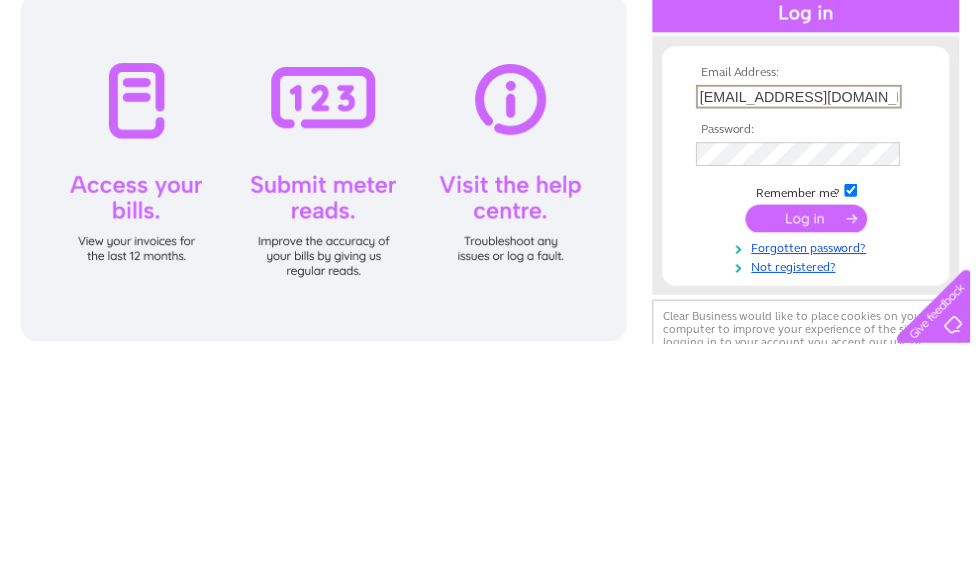 type on "Susierhodes57@gmail.com" 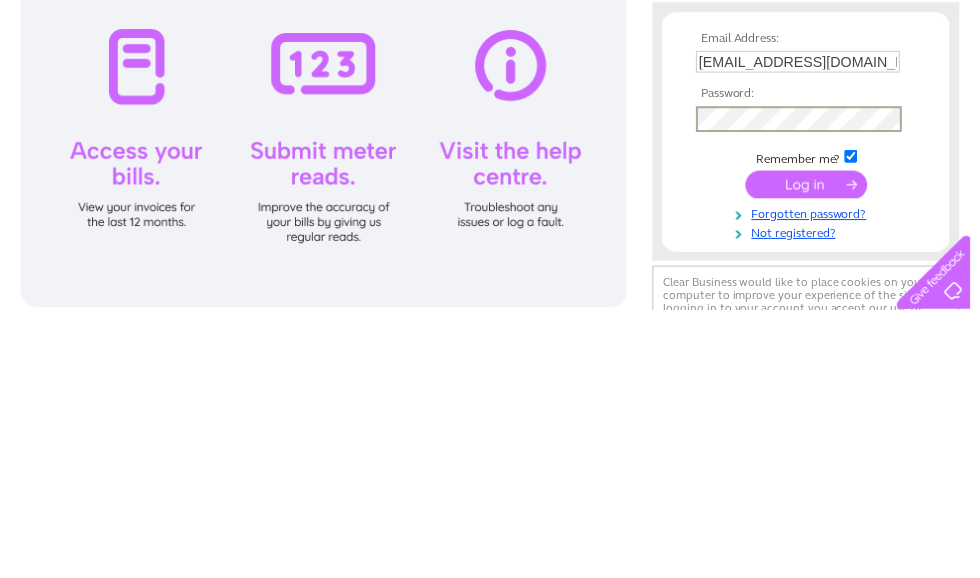 click on "Not registered?" at bounding box center (816, 498) 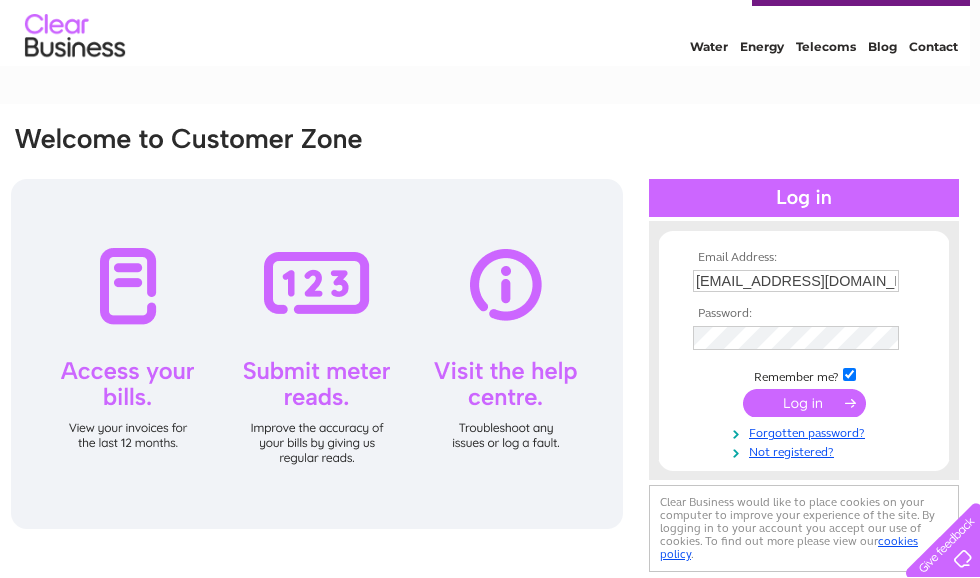 scroll, scrollTop: 16, scrollLeft: 10, axis: both 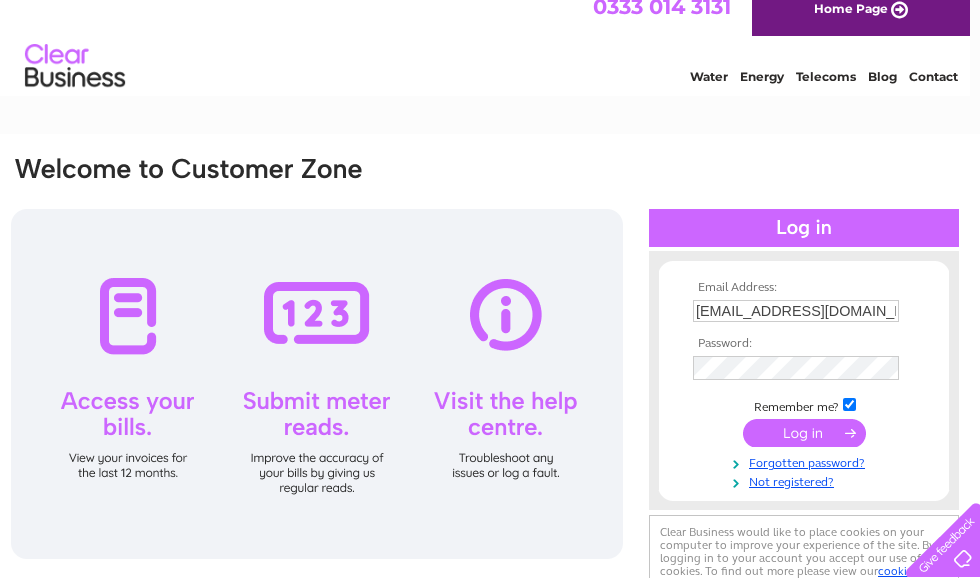 click on "Not registered?" at bounding box center (806, 480) 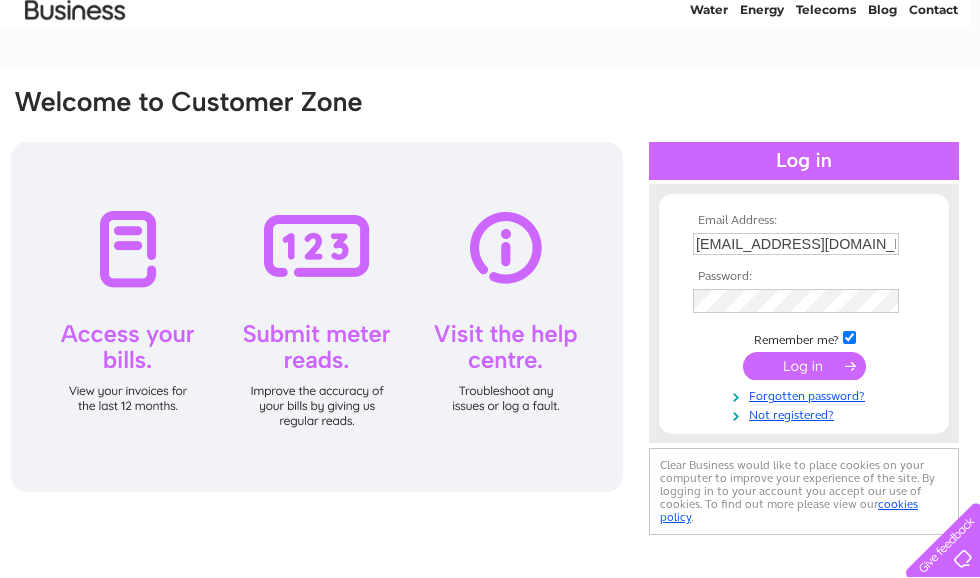 click on "Not registered?" at bounding box center [806, 413] 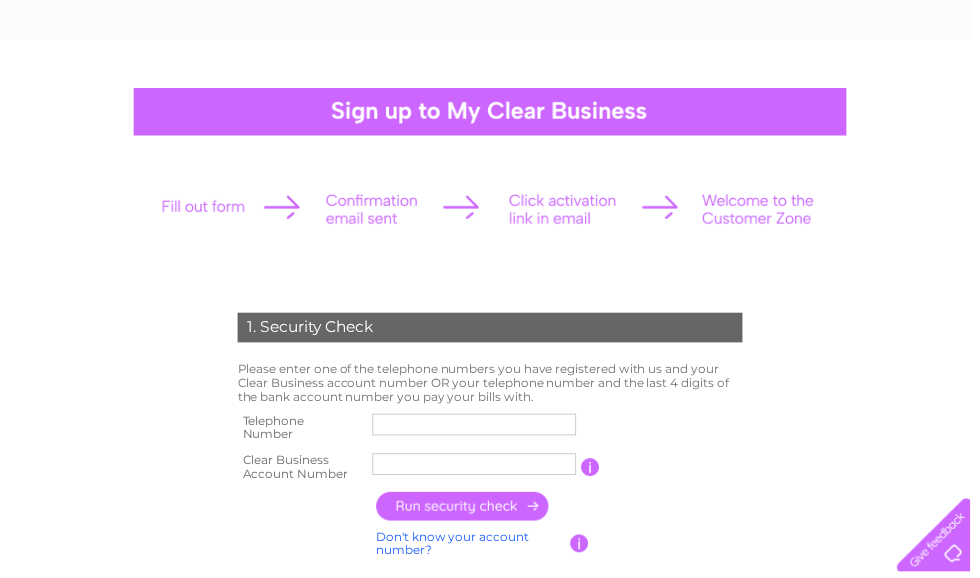 scroll, scrollTop: 114, scrollLeft: 0, axis: vertical 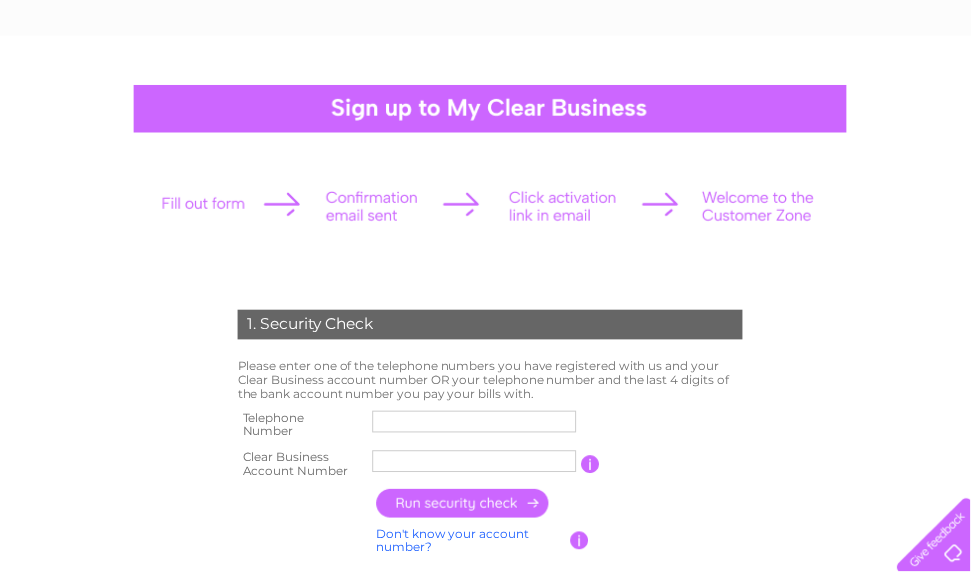 click at bounding box center [479, 426] 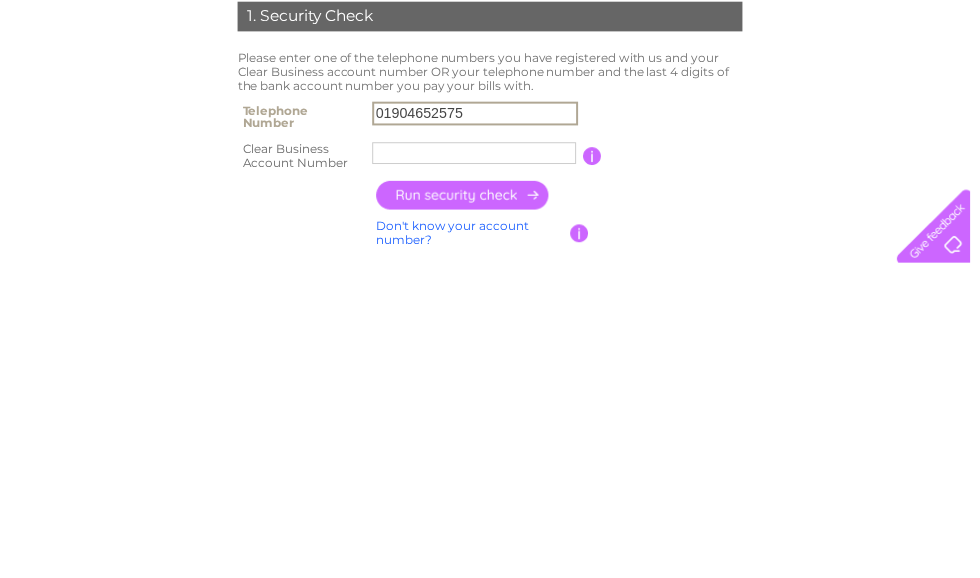 type on "01904652575" 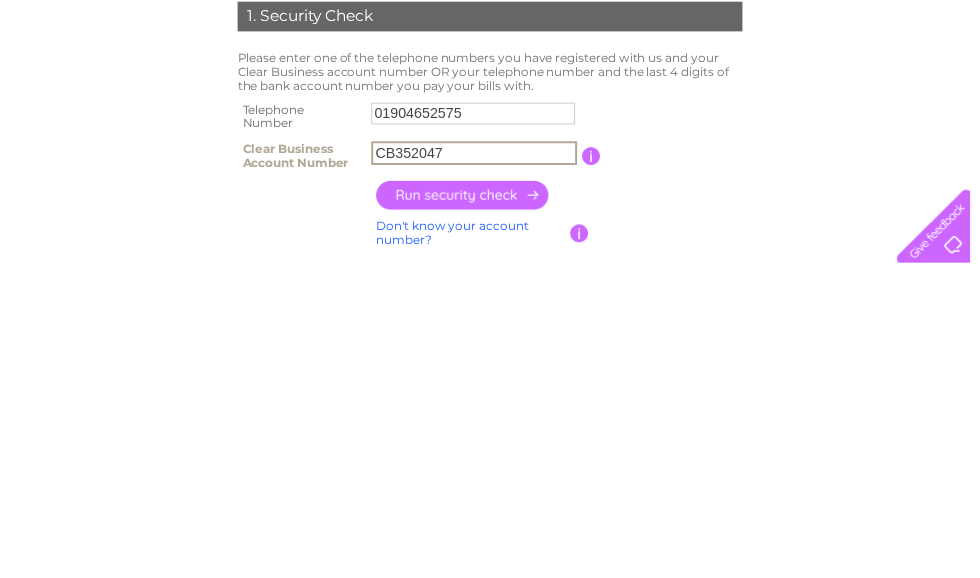 type on "CB352047" 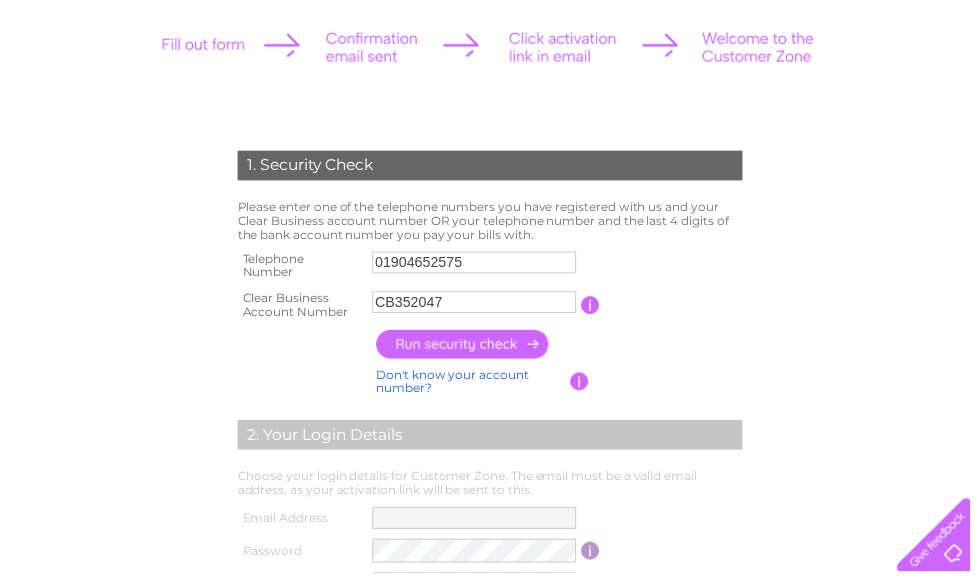 scroll, scrollTop: 243, scrollLeft: 0, axis: vertical 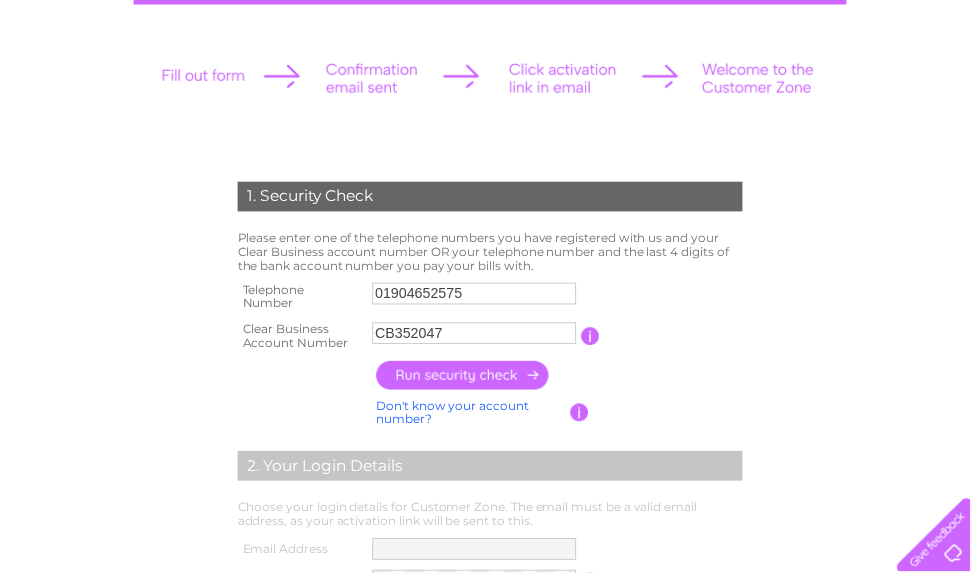 click at bounding box center (468, 379) 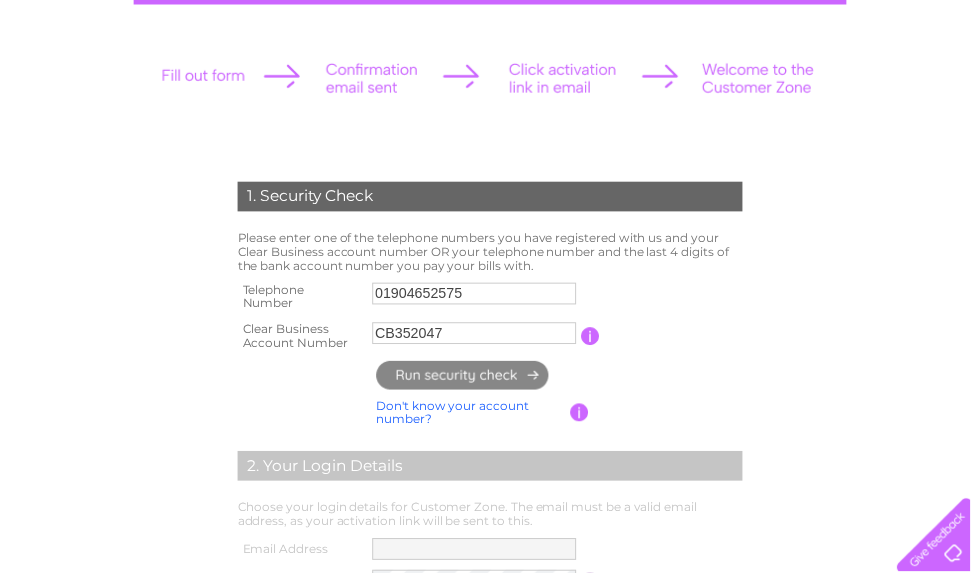 type on "**********" 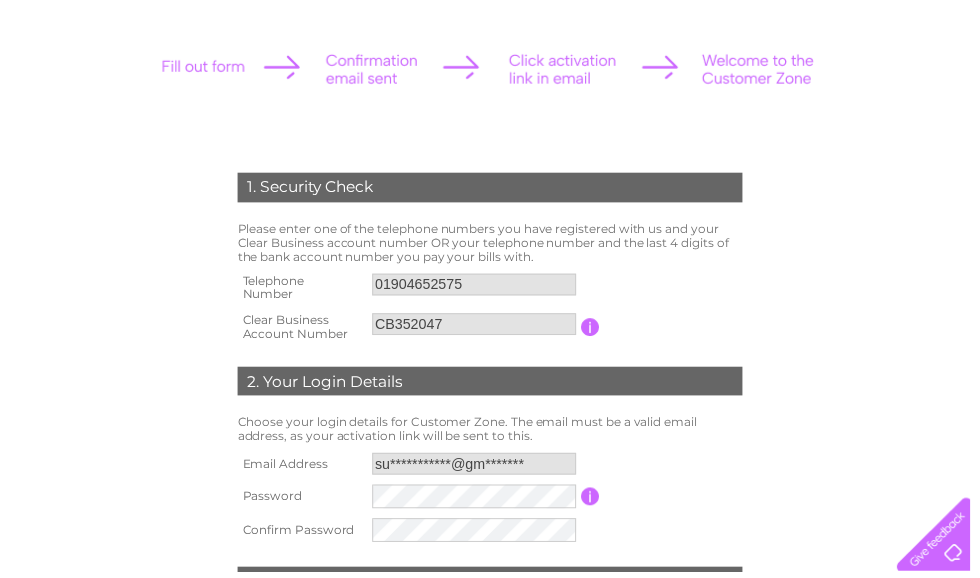 scroll, scrollTop: 253, scrollLeft: 0, axis: vertical 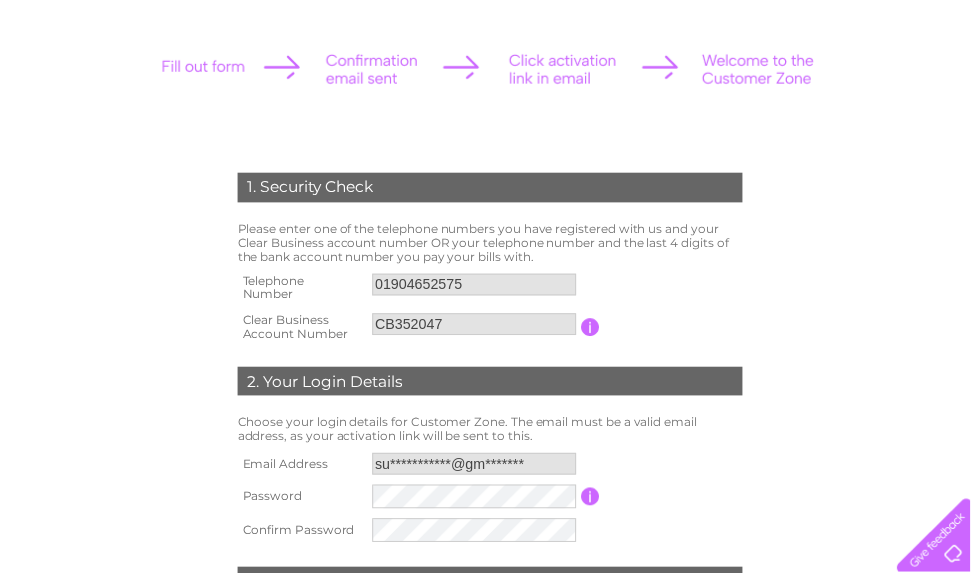 click on "**********" at bounding box center [479, 468] 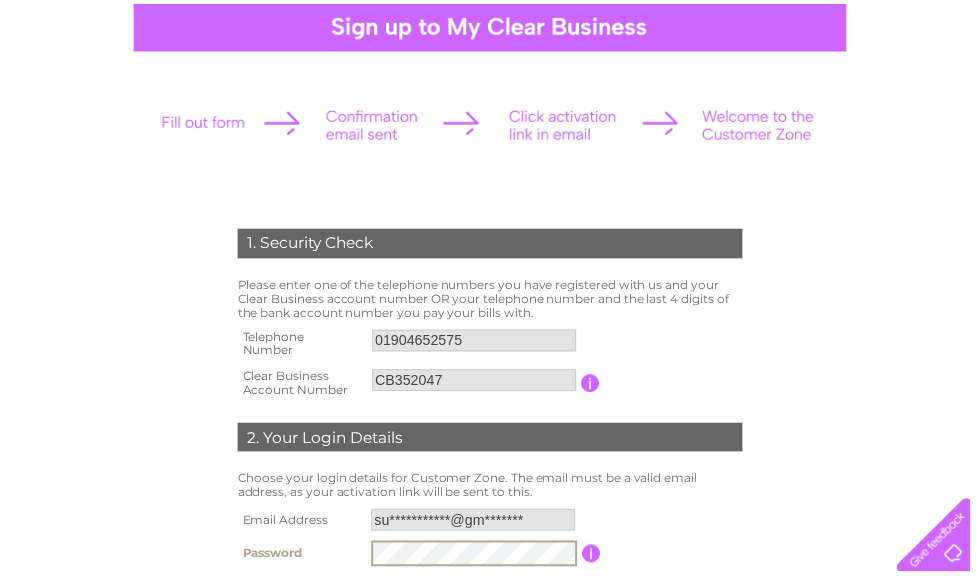 scroll, scrollTop: 182, scrollLeft: 0, axis: vertical 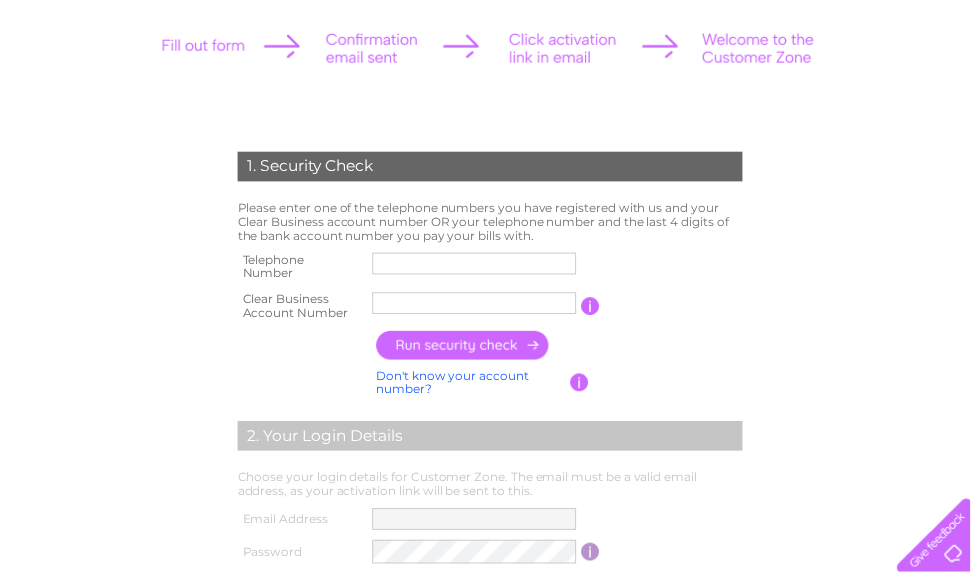 click at bounding box center [479, 266] 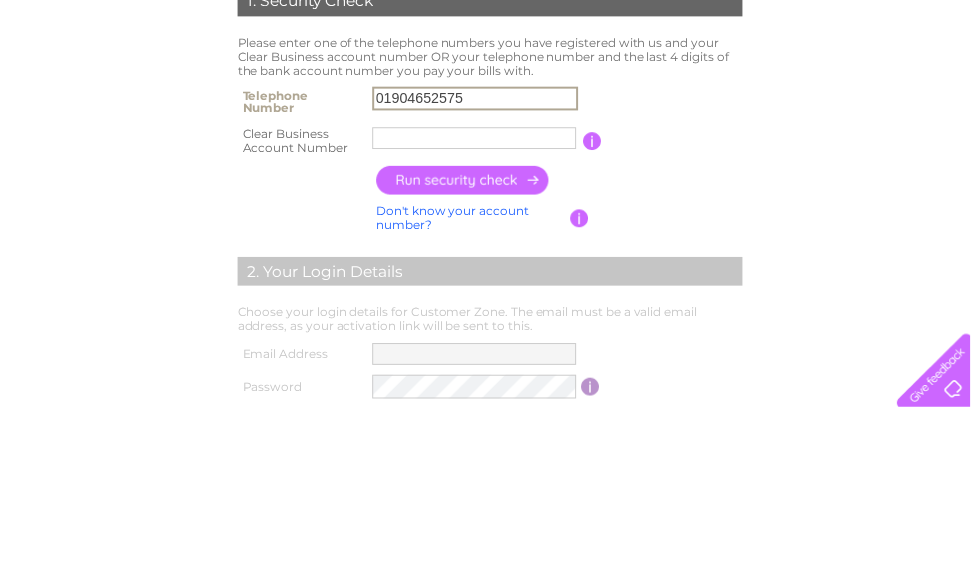 type on "01904652575" 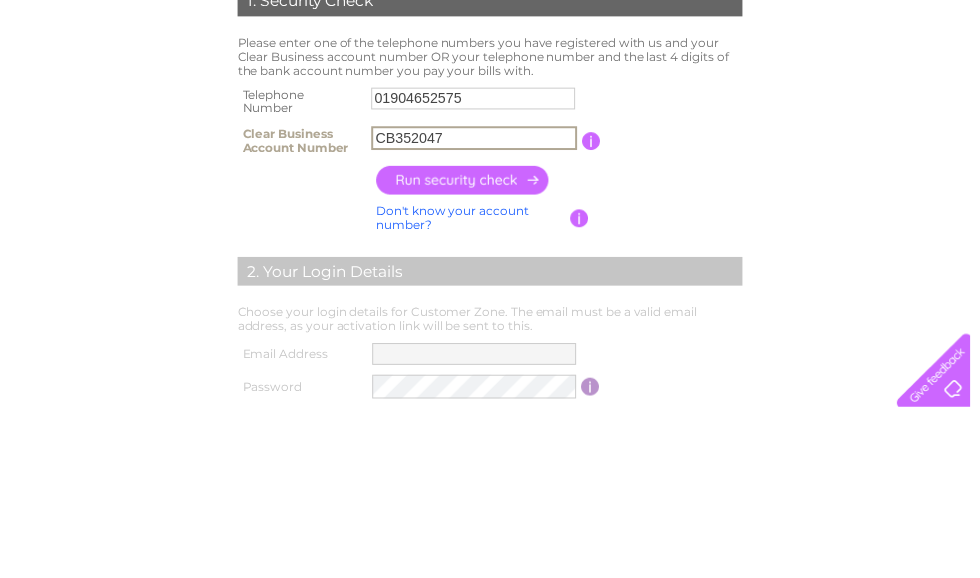 type on "CB352047" 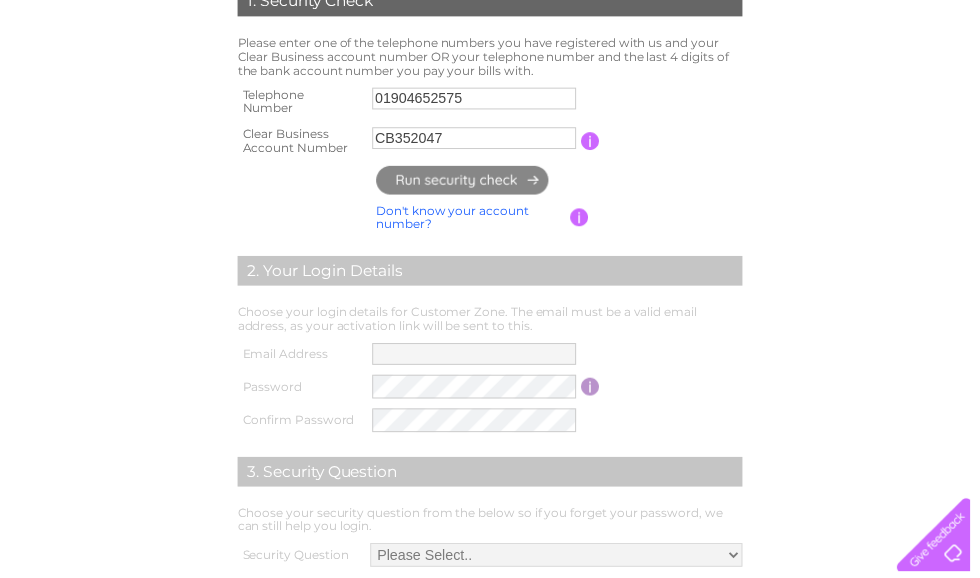 type on "**********" 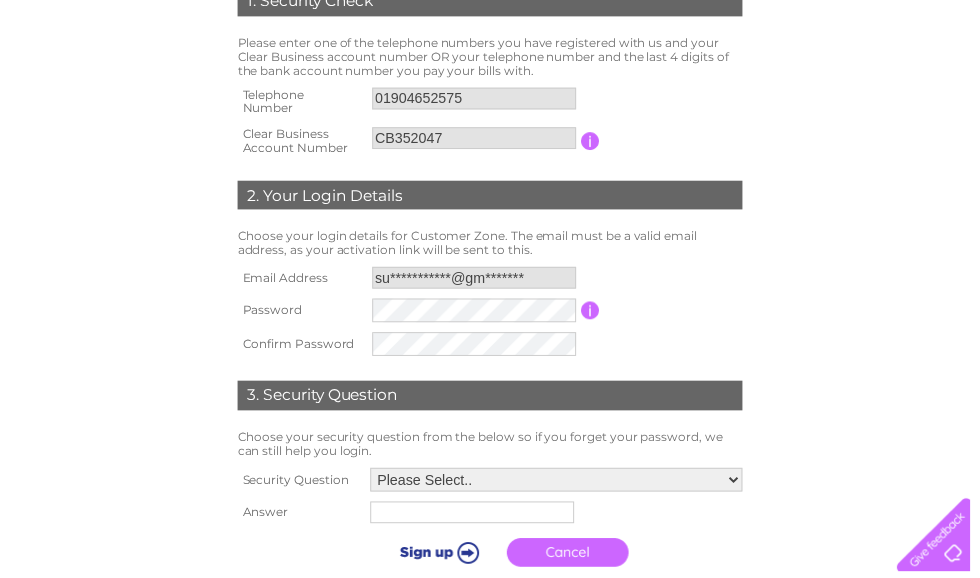 scroll, scrollTop: 438, scrollLeft: 0, axis: vertical 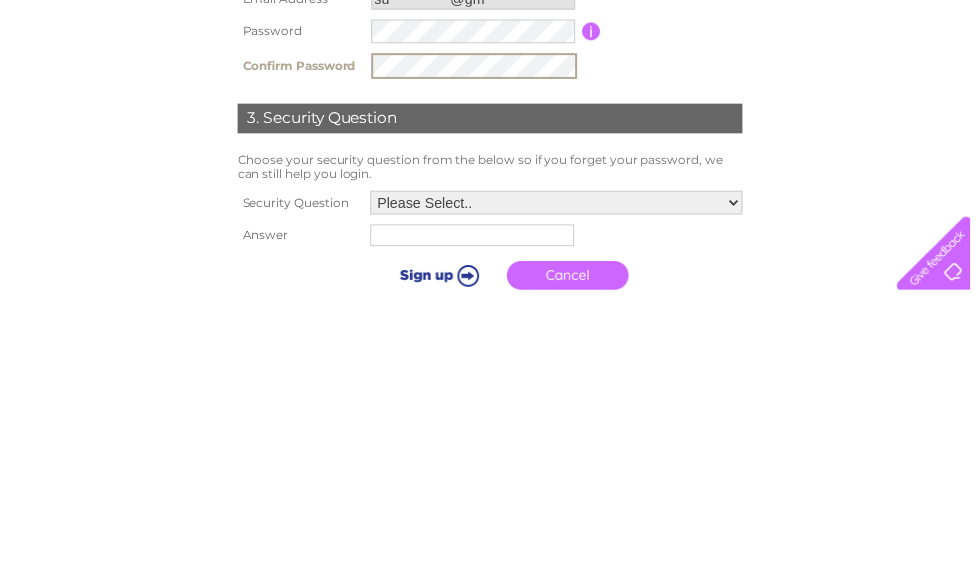 click on "Please Select..
In what town or city was your first job?
In what town or city did you meet your spouse/partner?
In what town or city did your mother and father meet?
What street did you live on as a child?
What was the name of your first pet?
Who was your childhood hero?" at bounding box center (562, 489) 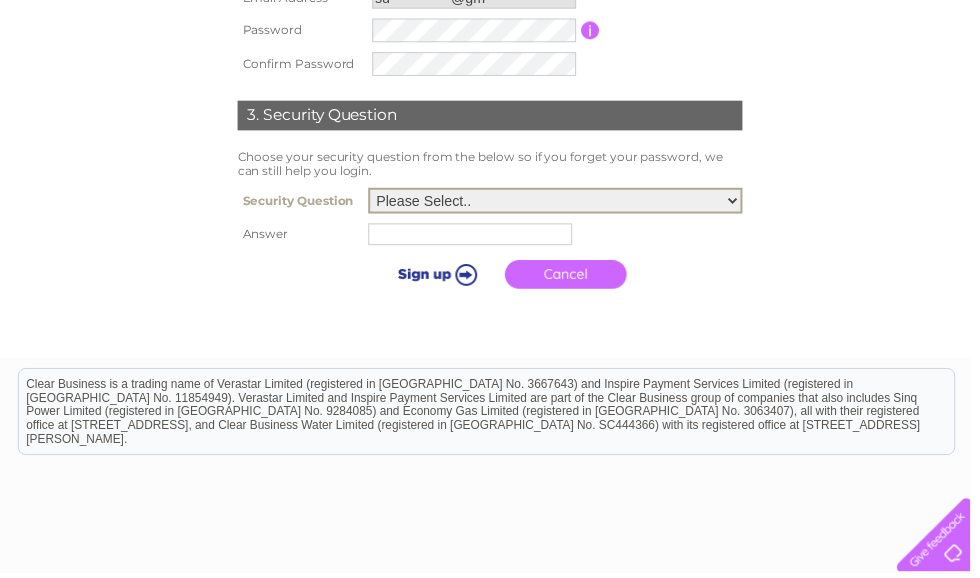 click at bounding box center [475, 237] 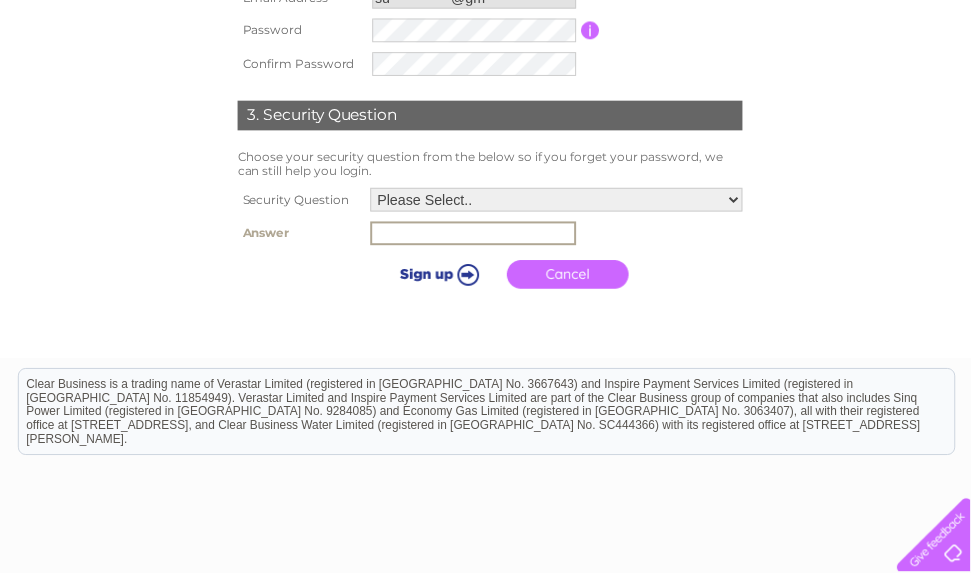 scroll, scrollTop: 723, scrollLeft: 0, axis: vertical 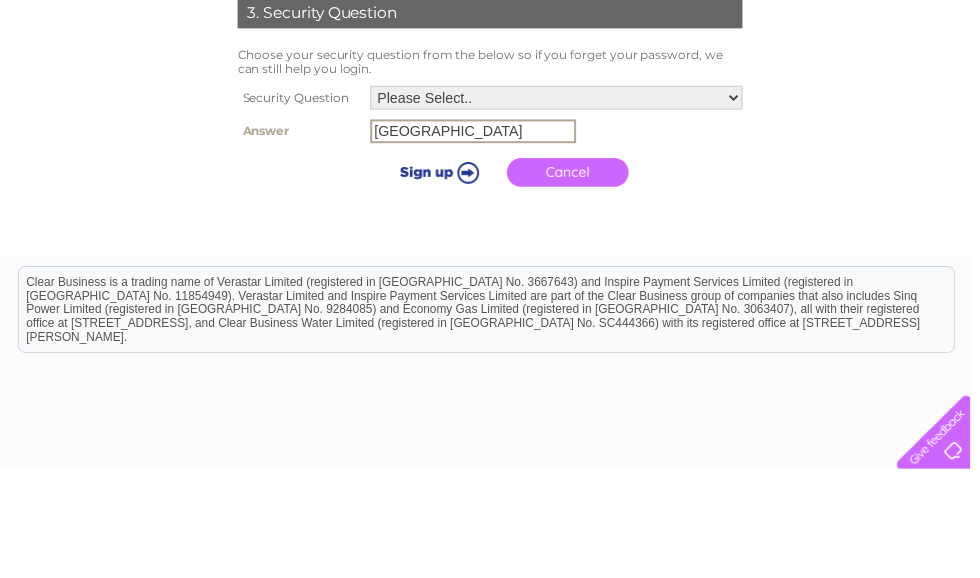 click at bounding box center [440, 277] 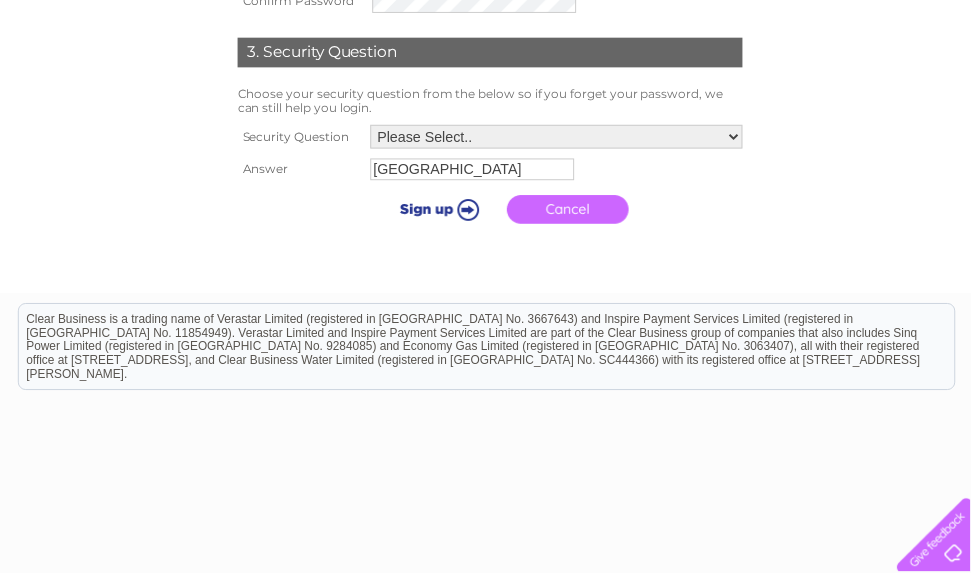 scroll, scrollTop: 755, scrollLeft: 0, axis: vertical 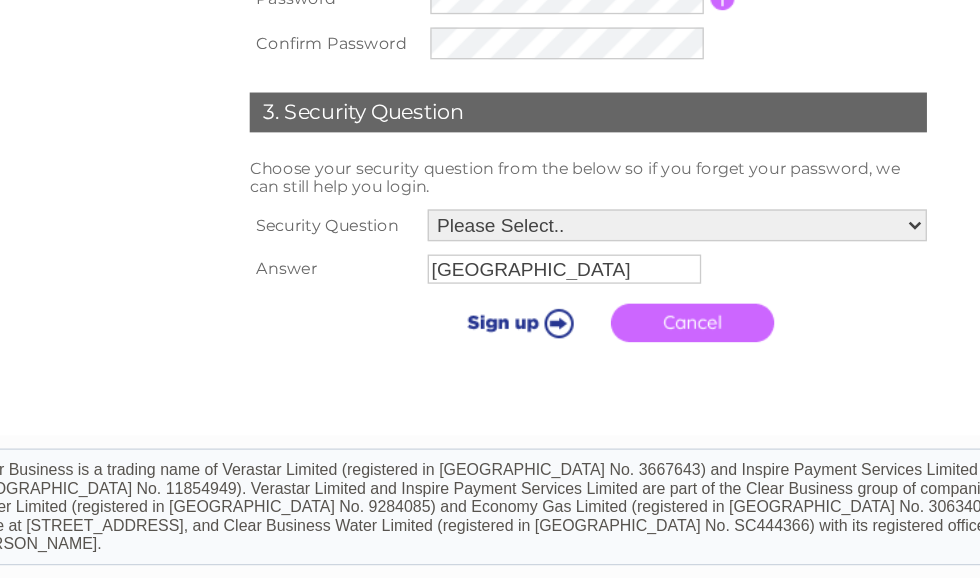 click at bounding box center (440, 243) 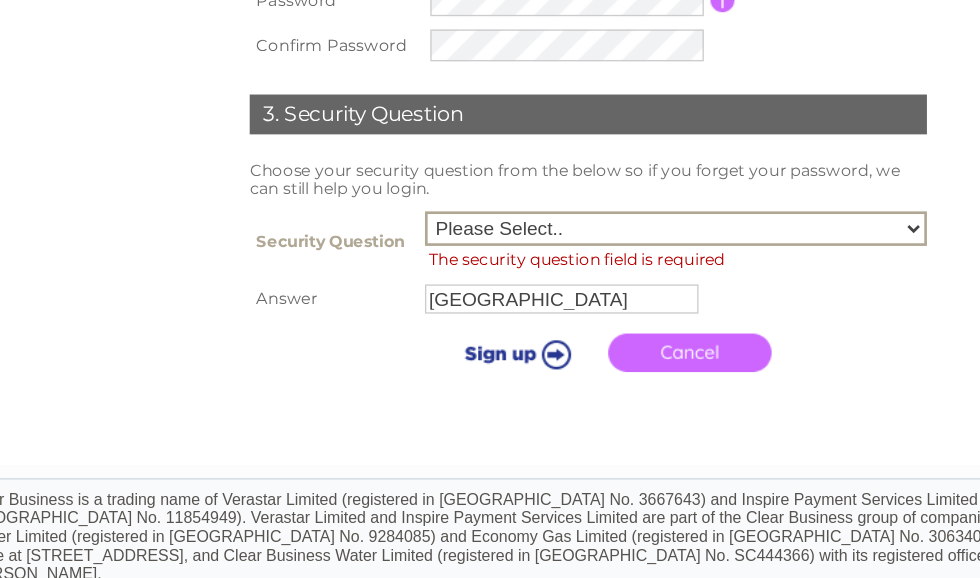 scroll, scrollTop: 719, scrollLeft: 0, axis: vertical 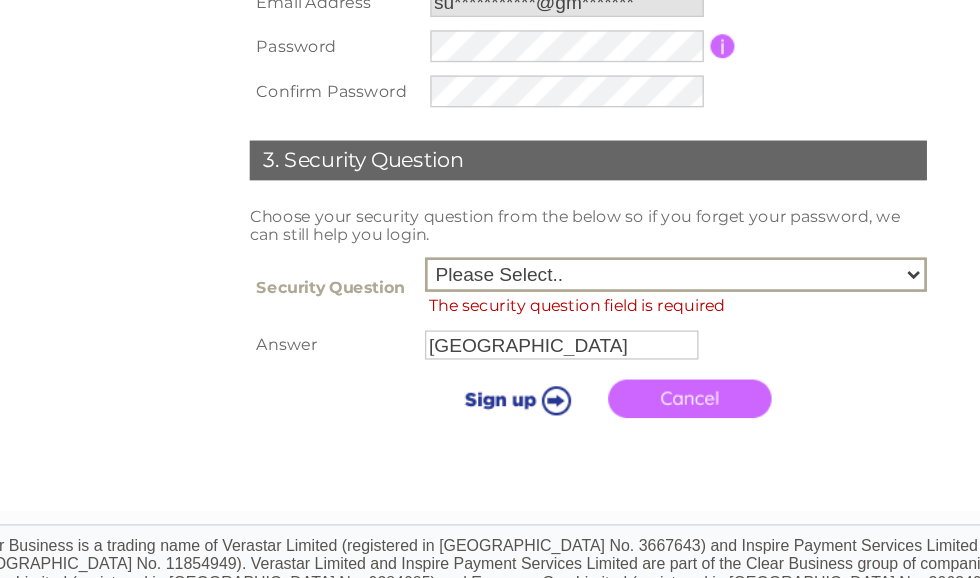 click on "Please Select..
In what town or city was your first job?
In what town or city did you meet your spouse/partner?
In what town or city did your mother and father meet?
What street did you live on as a child?
What was the name of your first pet?
Who was your childhood hero?" at bounding box center [561, 207] 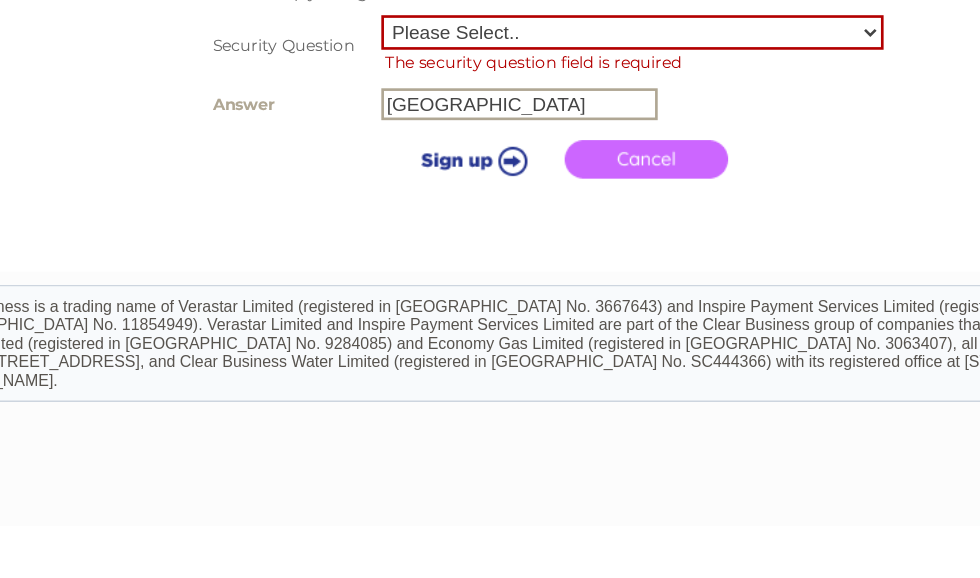 click on "Please Select..
In what town or city was your first job?
In what town or city did you meet your spouse/partner?
In what town or city did your mother and father meet?
What street did you live on as a child?
What was the name of your first pet?
Who was your childhood hero?" at bounding box center [561, 207] 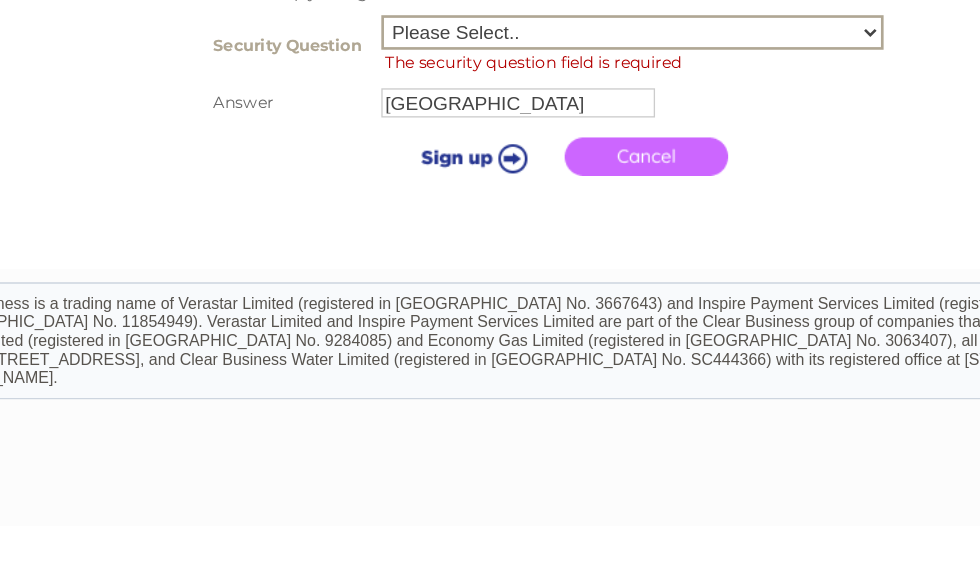 scroll, scrollTop: 759, scrollLeft: 0, axis: vertical 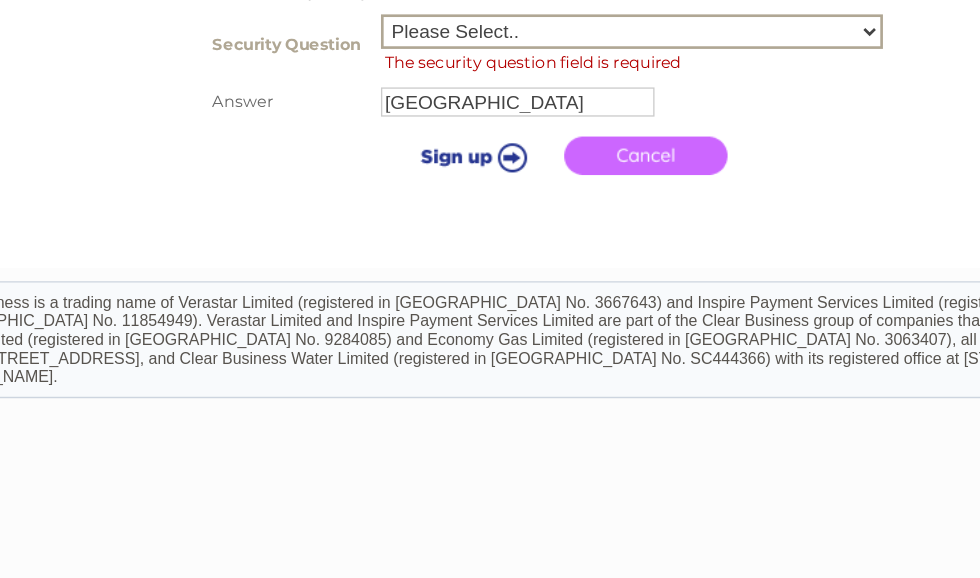 click on "York" at bounding box center (475, 220) 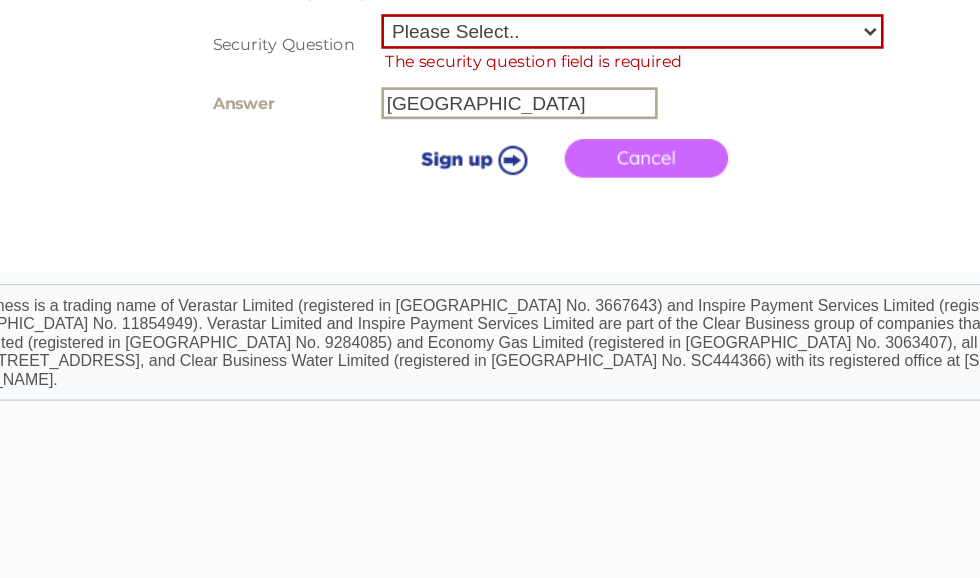 click on "York" at bounding box center (476, 221) 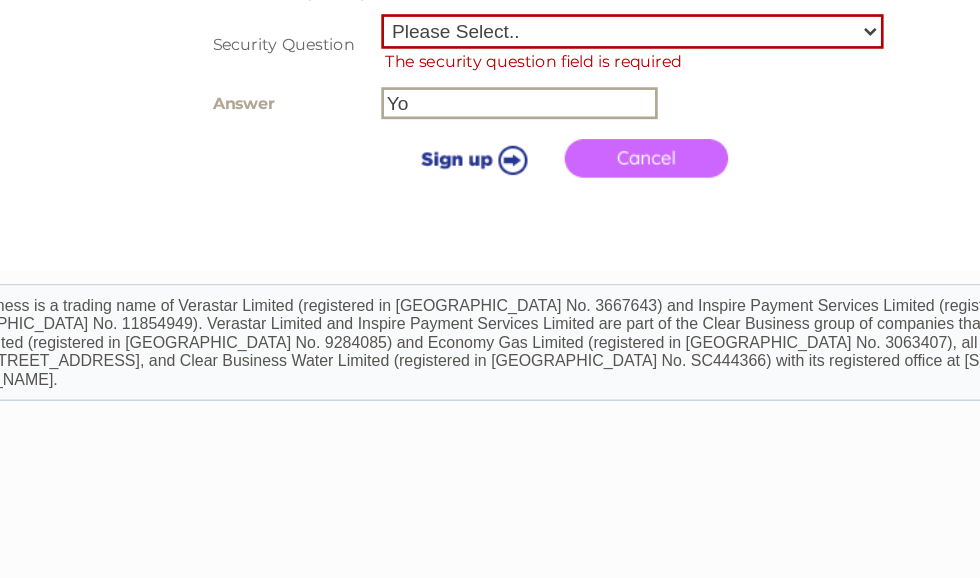 type on "Y" 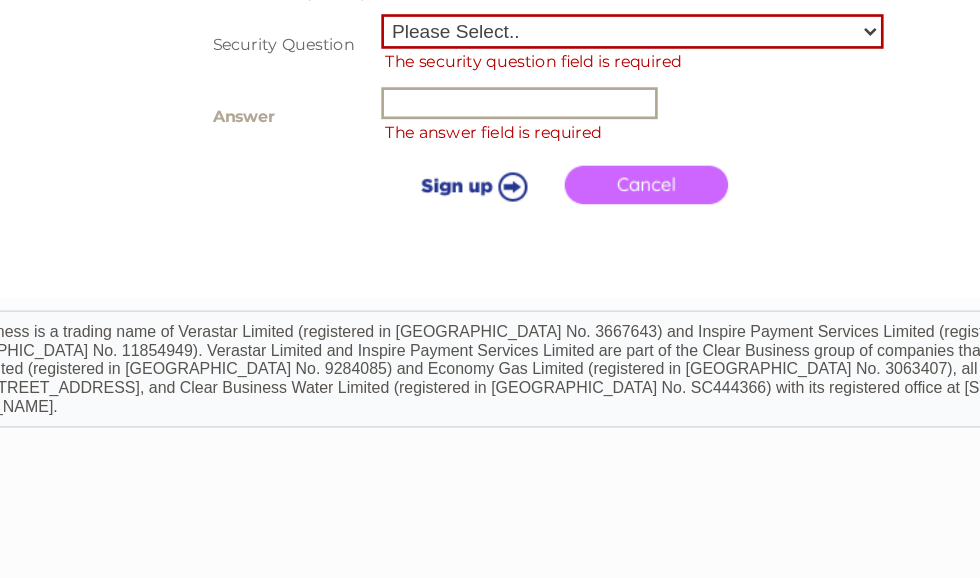 type 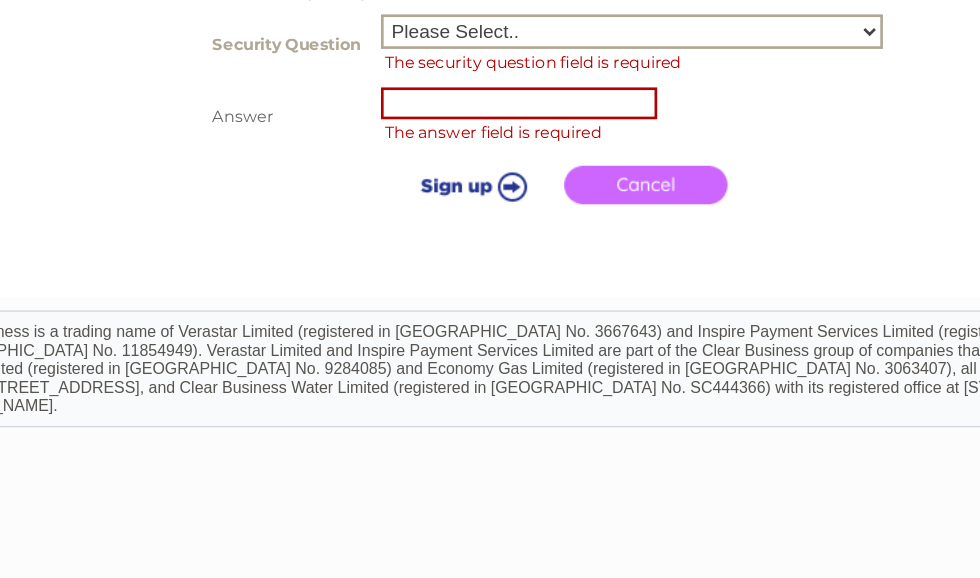 select on "1" 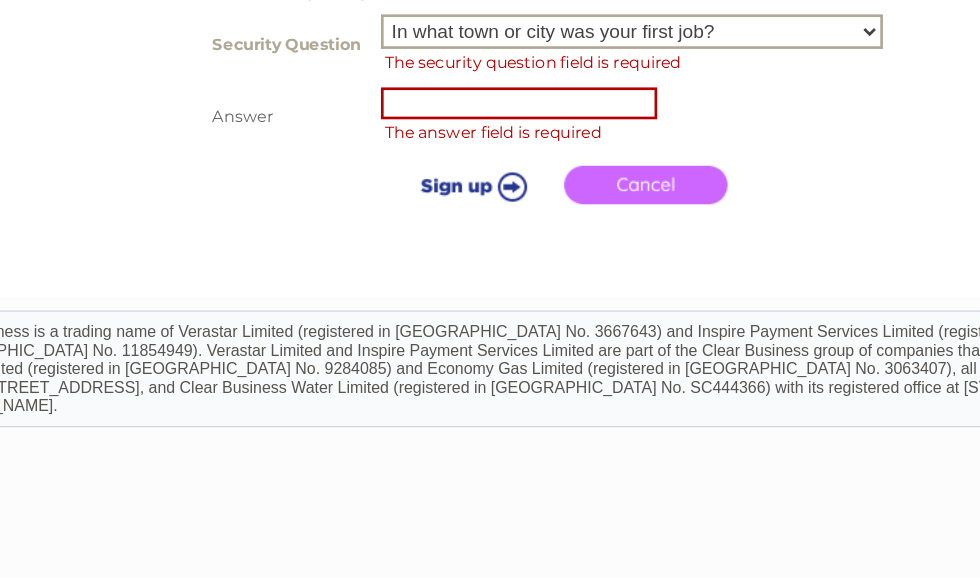 click on "The answer field is required" at bounding box center [561, 231] 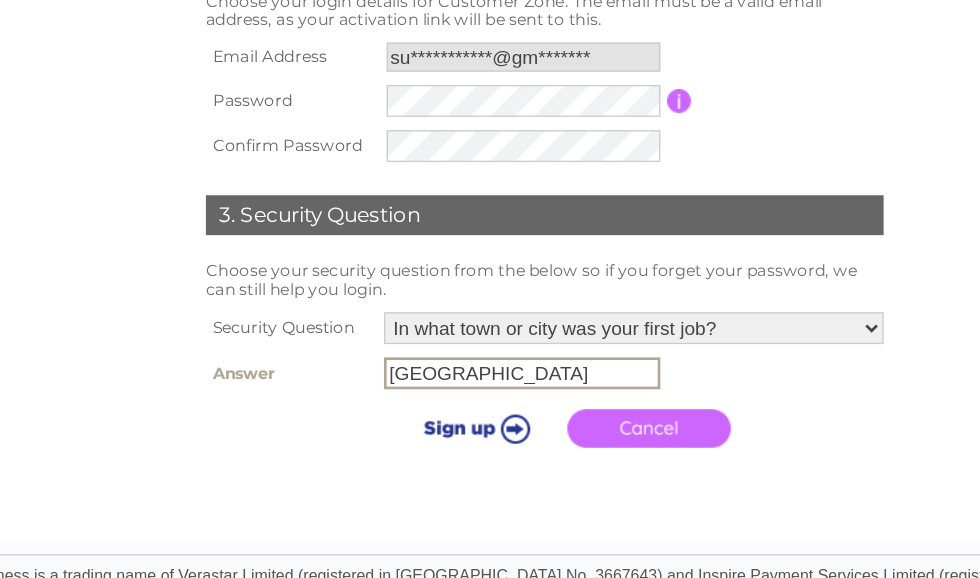 scroll, scrollTop: 678, scrollLeft: 0, axis: vertical 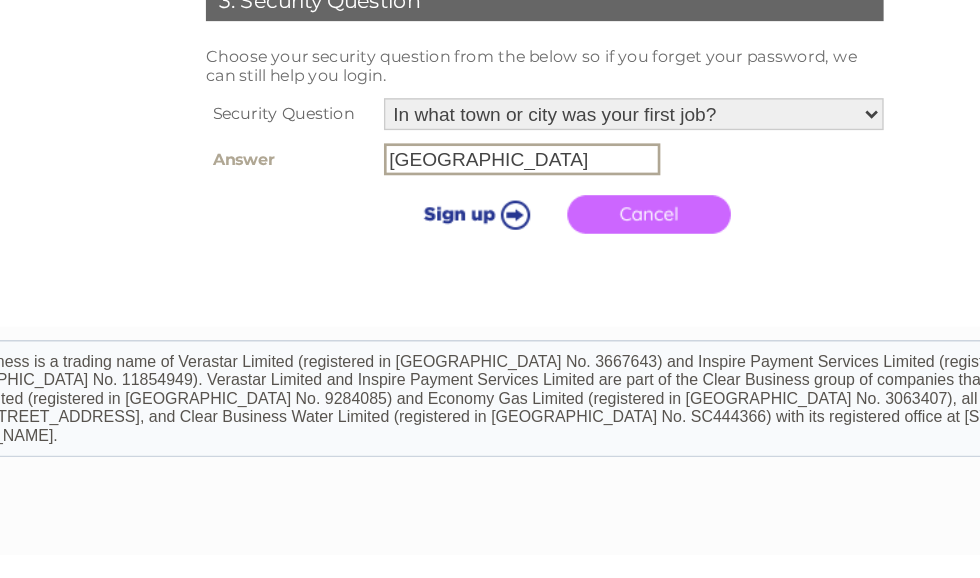 type on "York" 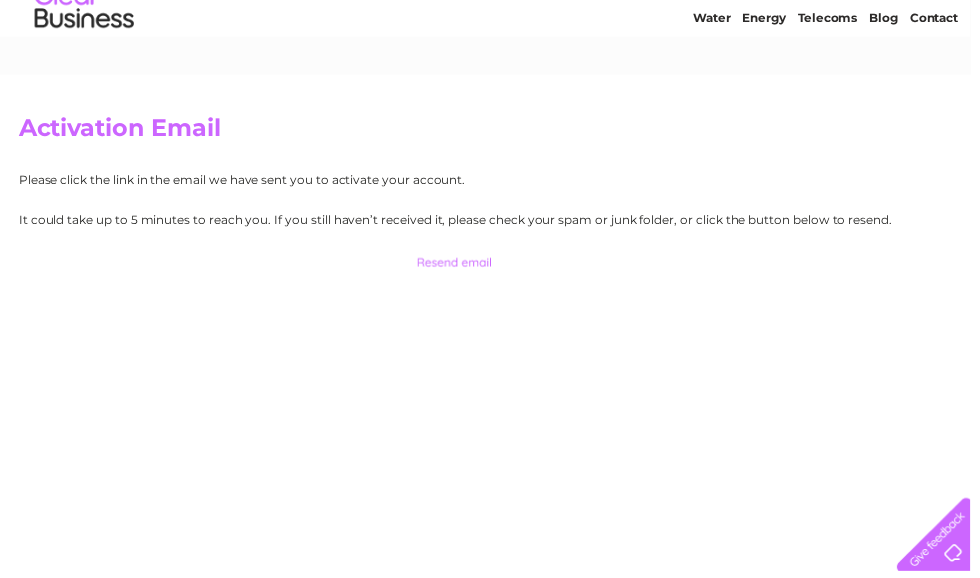 scroll, scrollTop: 0, scrollLeft: 0, axis: both 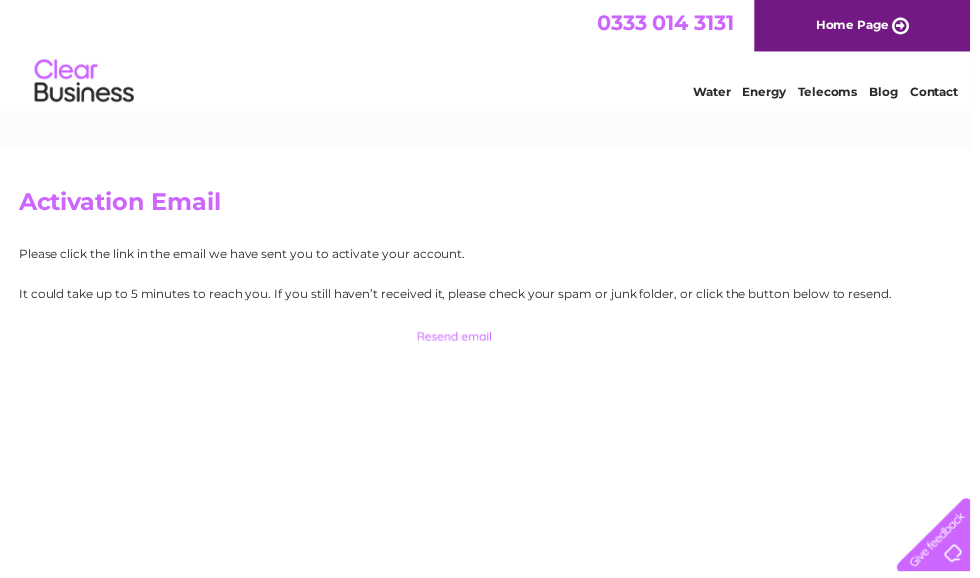 click on "Please click the link in the email we have sent you to activate your account." at bounding box center (495, 256) 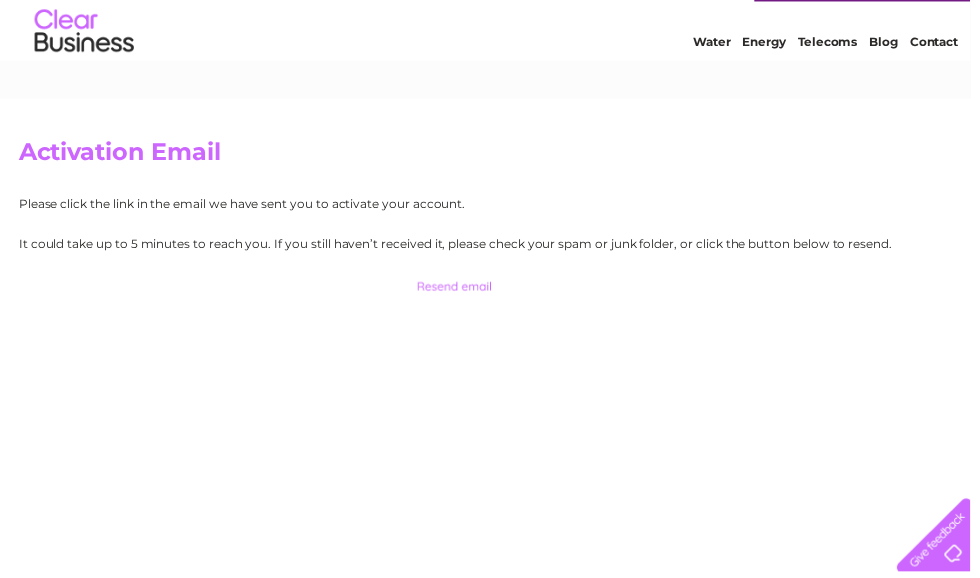 scroll, scrollTop: 0, scrollLeft: 0, axis: both 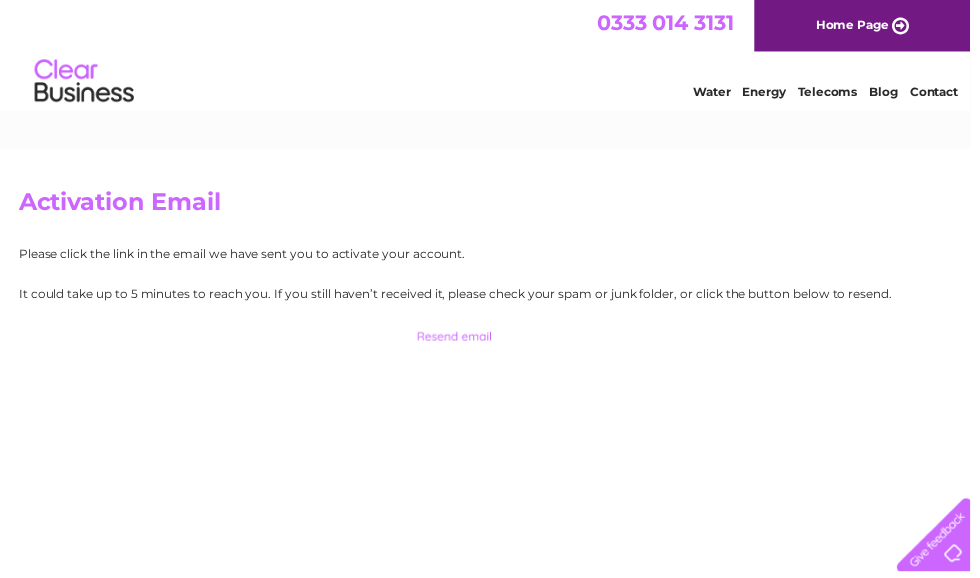 click on "Home Page" at bounding box center [871, 26] 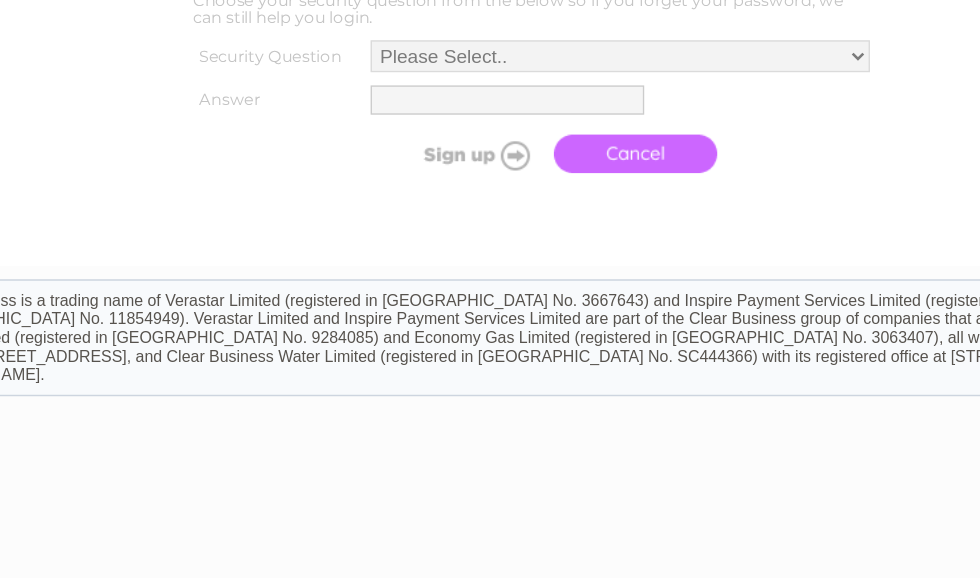 scroll, scrollTop: 0, scrollLeft: 0, axis: both 